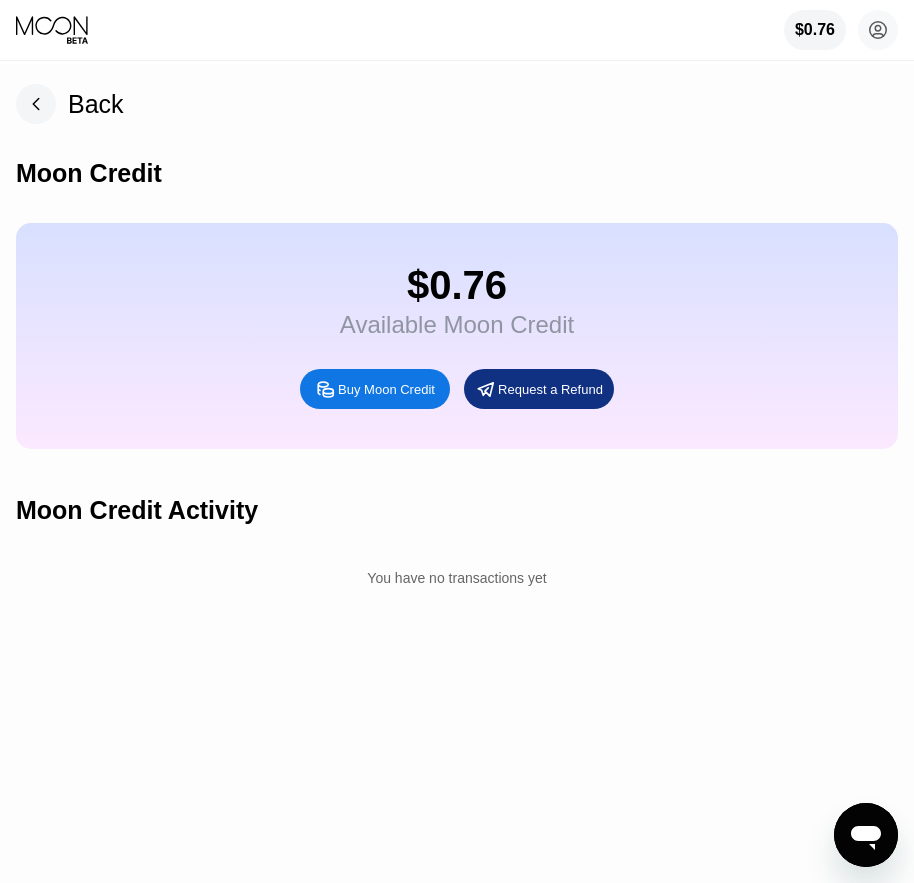 scroll, scrollTop: 0, scrollLeft: 0, axis: both 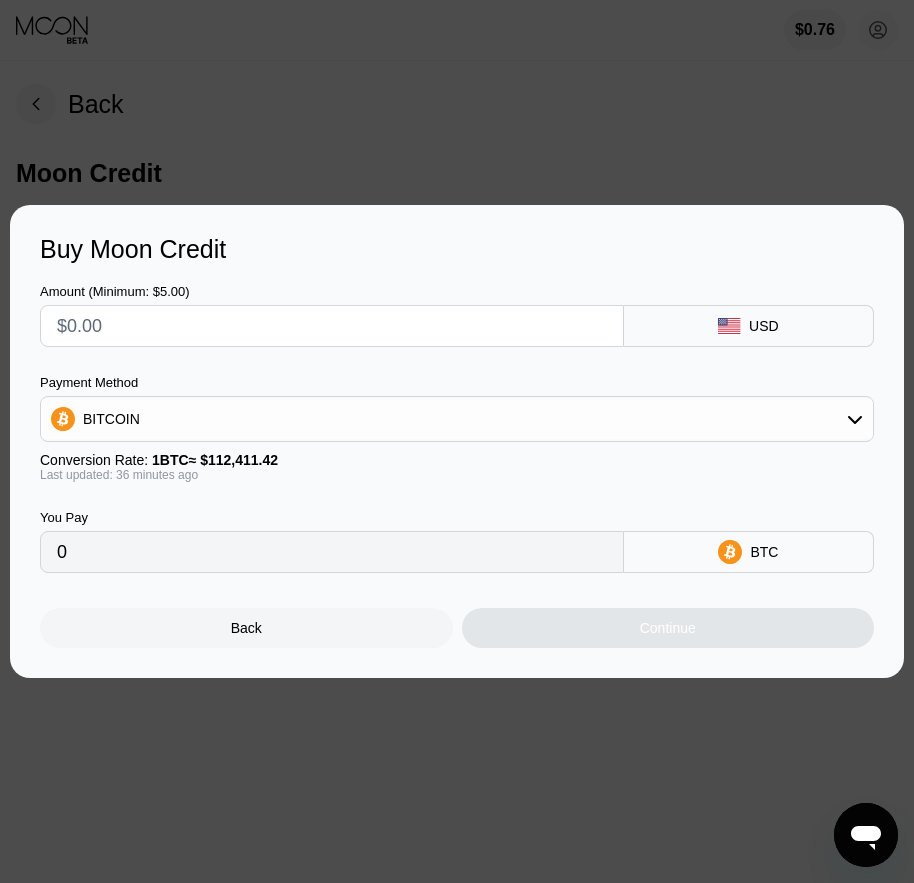 click at bounding box center [332, 326] 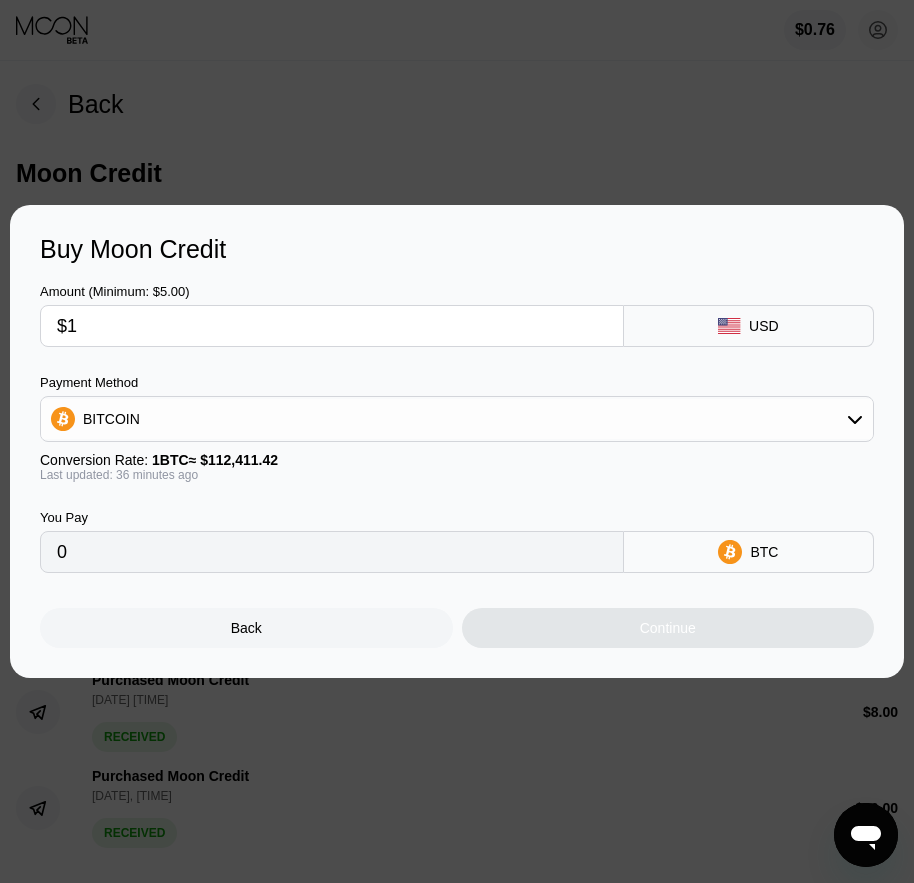 type on "$11" 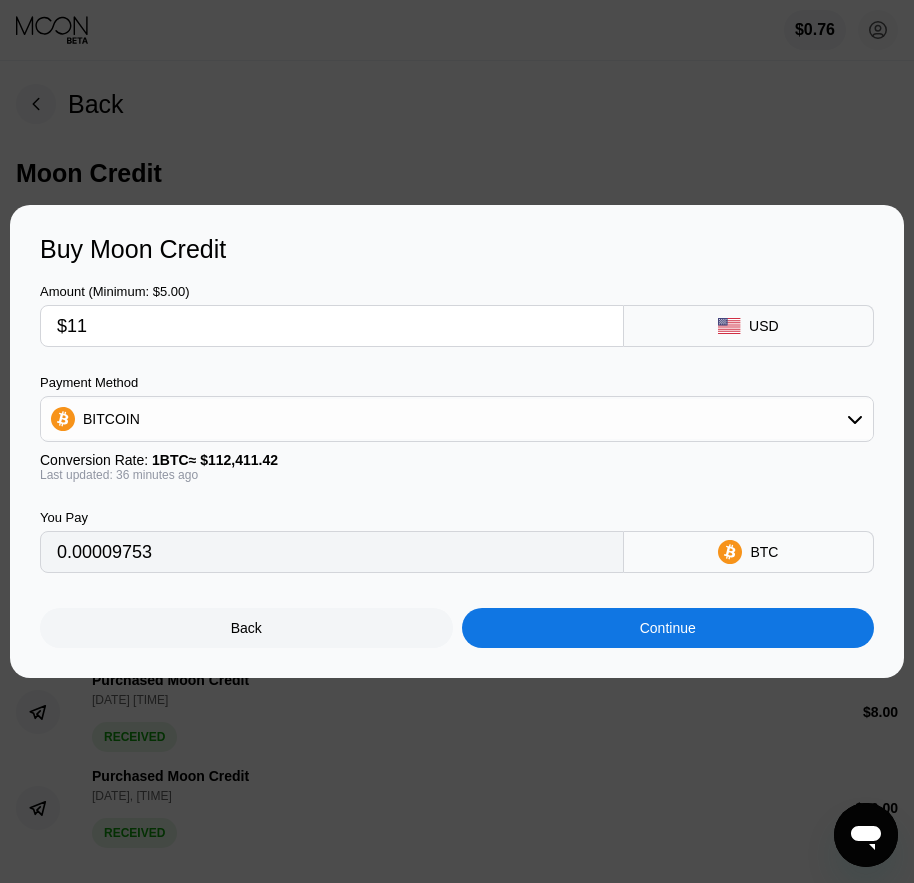 type on "0.00009753" 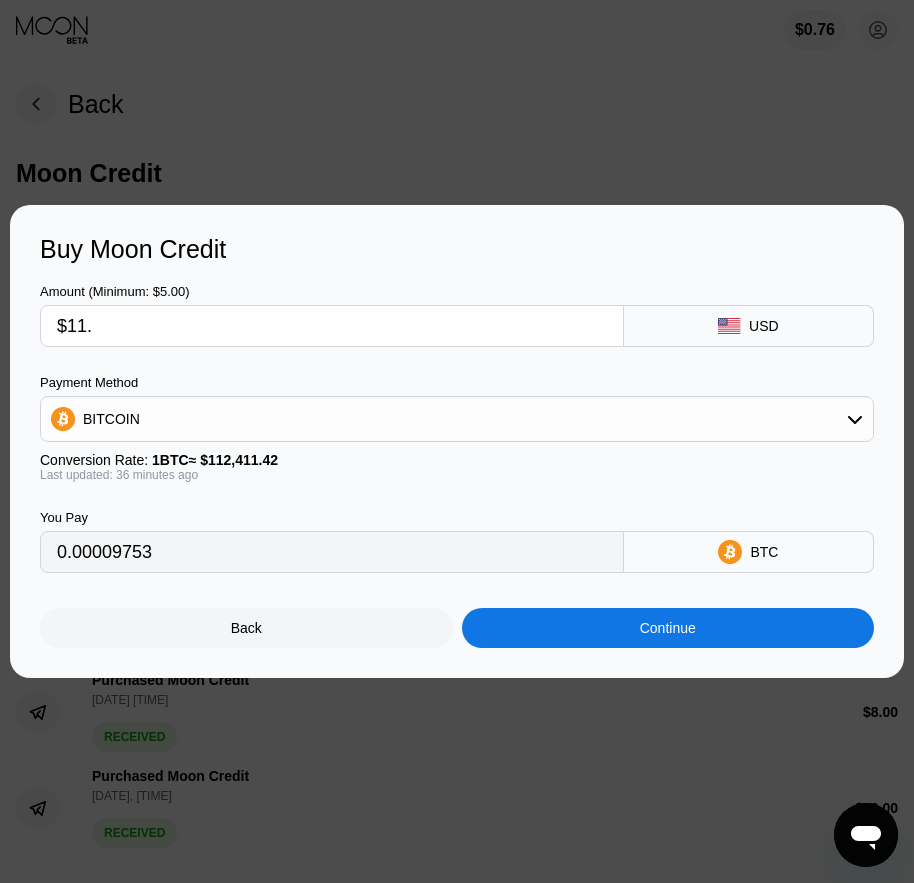 type on "$11.5" 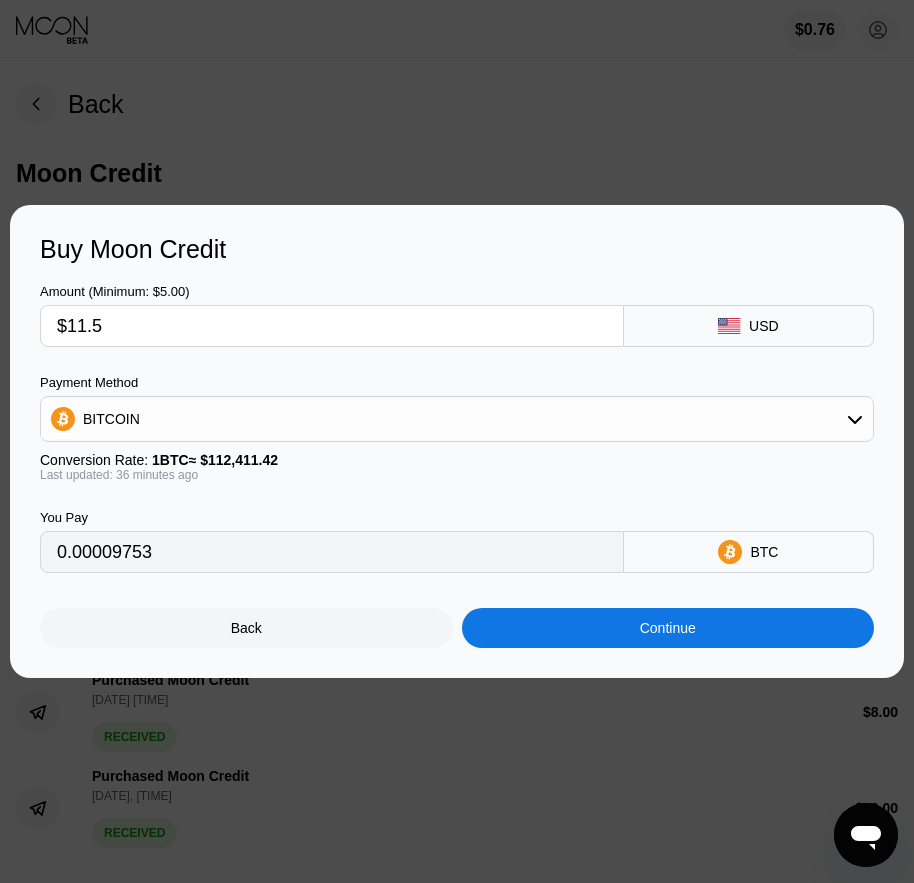 type on "0.00010196" 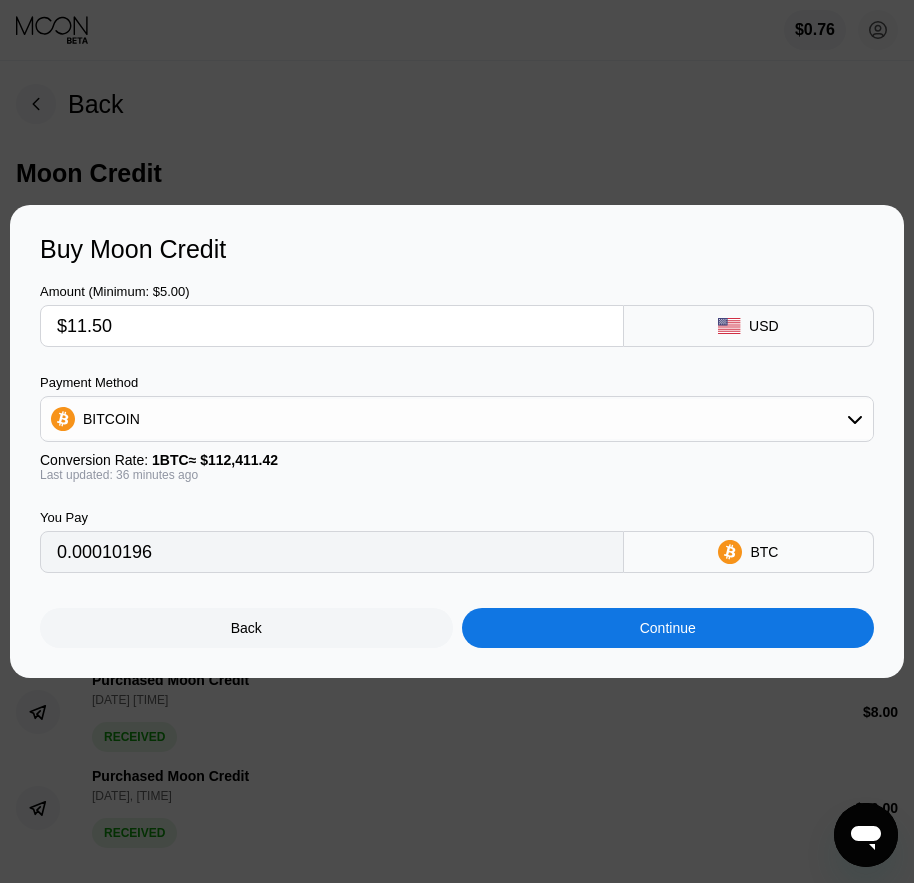 type on "$11.50" 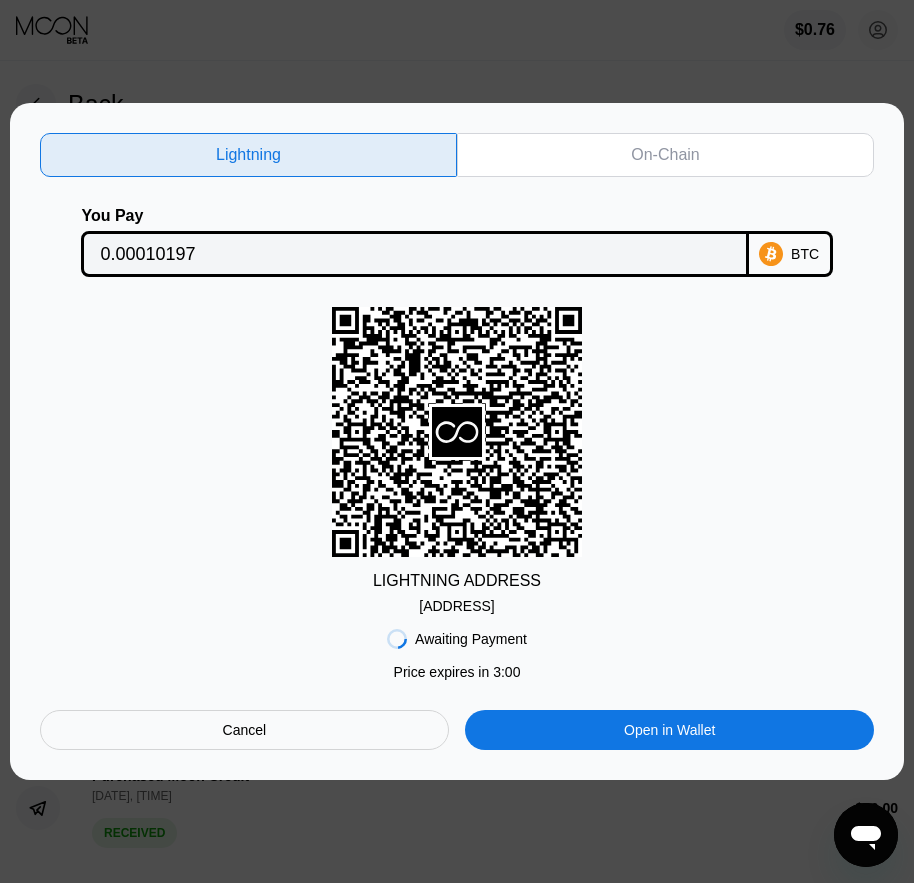 click on "On-Chain" at bounding box center (665, 155) 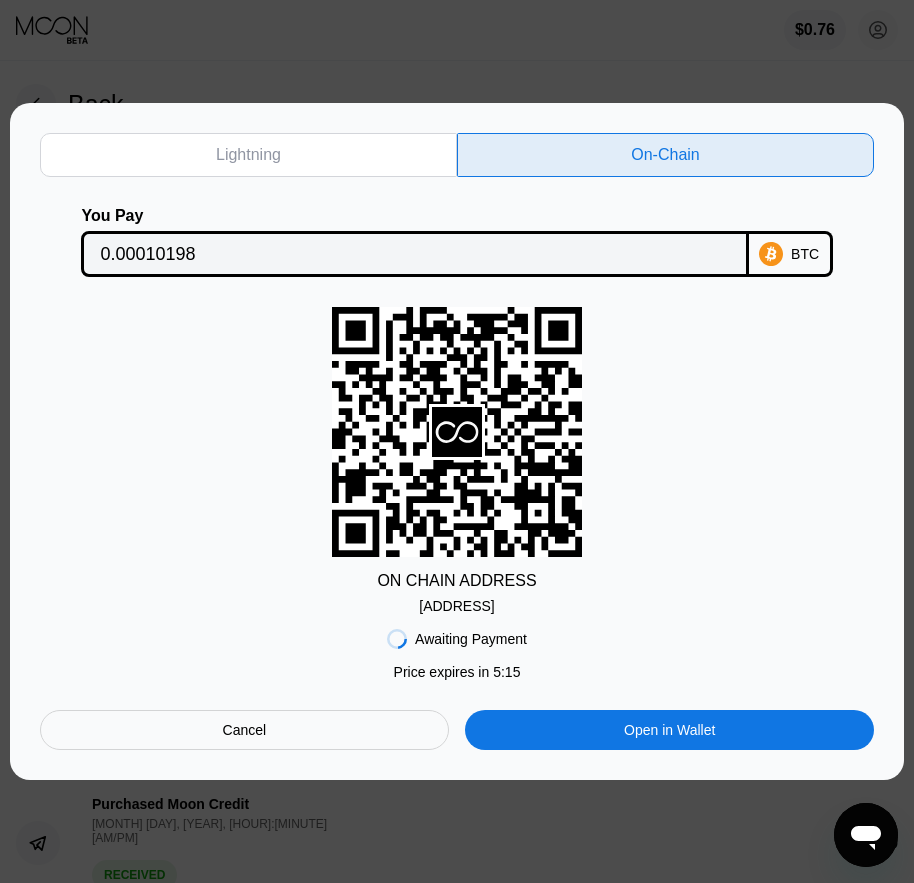 scroll, scrollTop: 0, scrollLeft: 0, axis: both 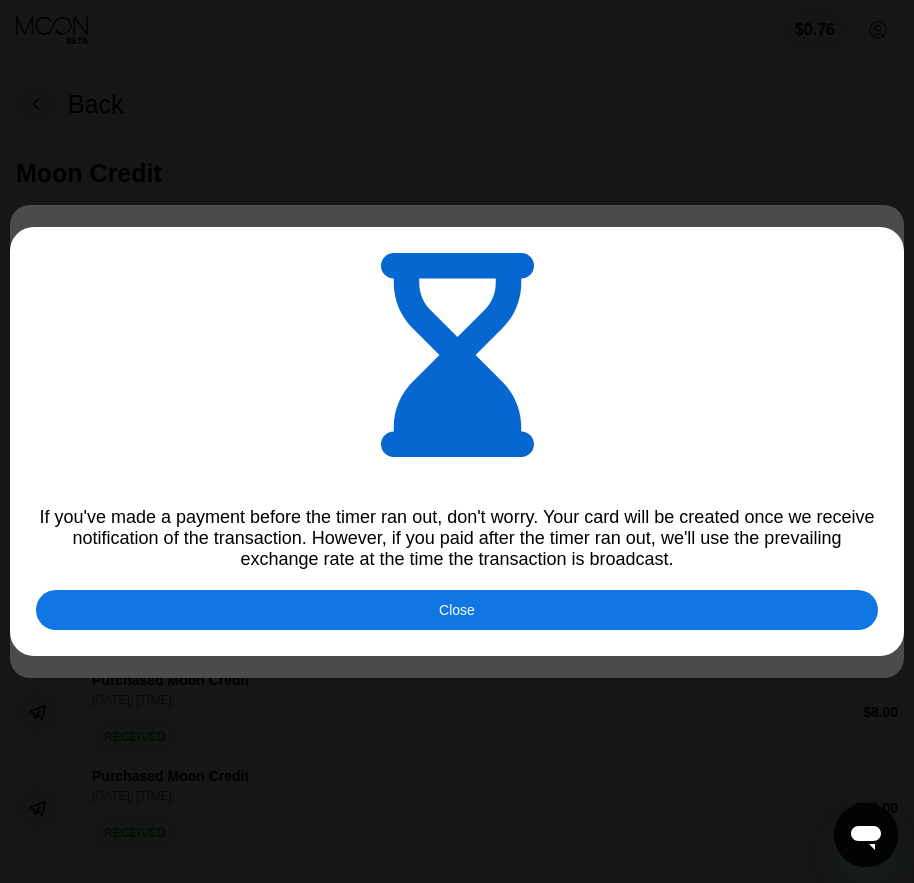 click at bounding box center (464, 441) 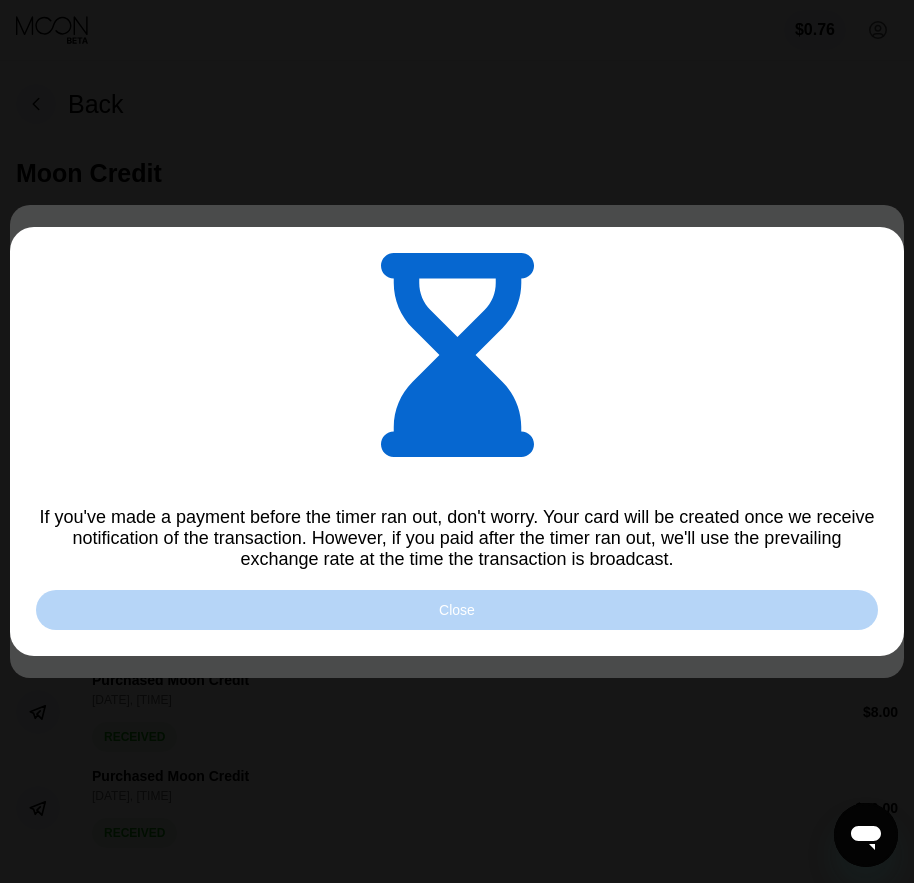 click on "Close" at bounding box center (457, 610) 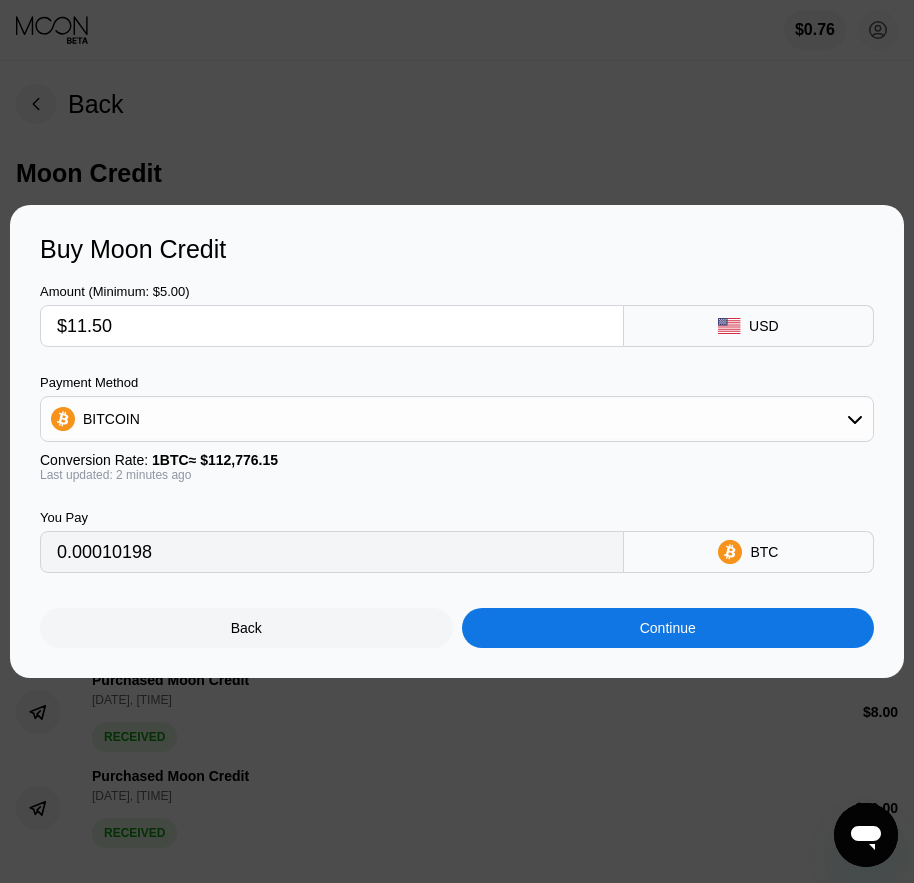 click at bounding box center (464, 441) 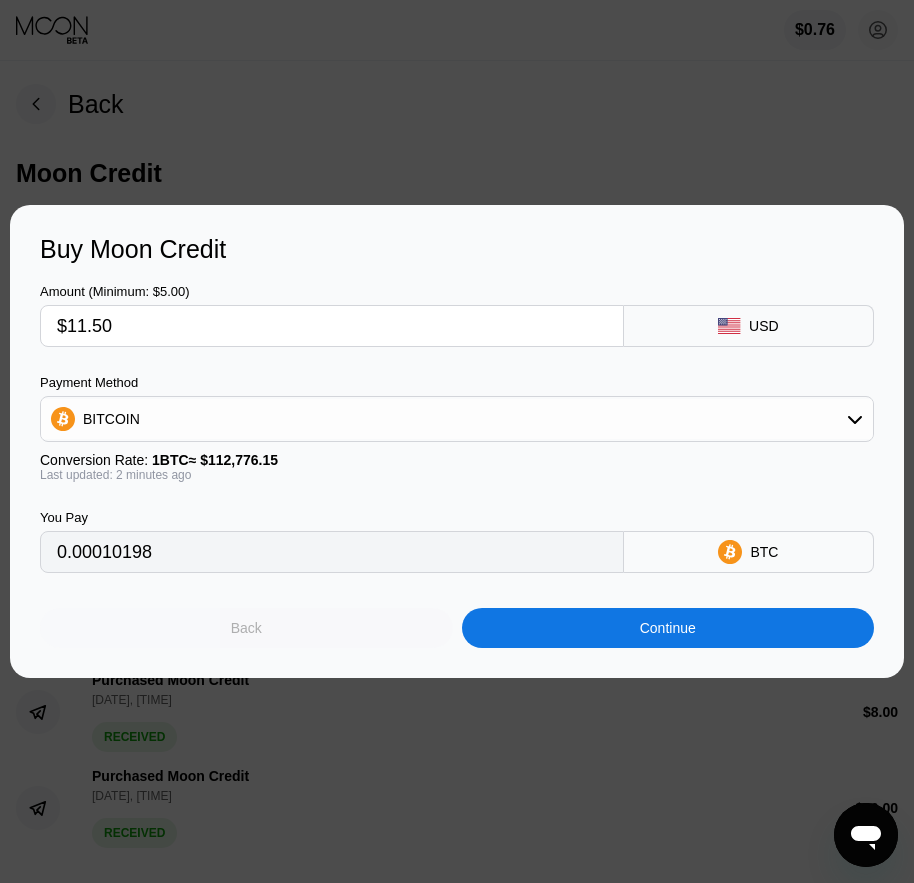 click on "Back" at bounding box center (246, 628) 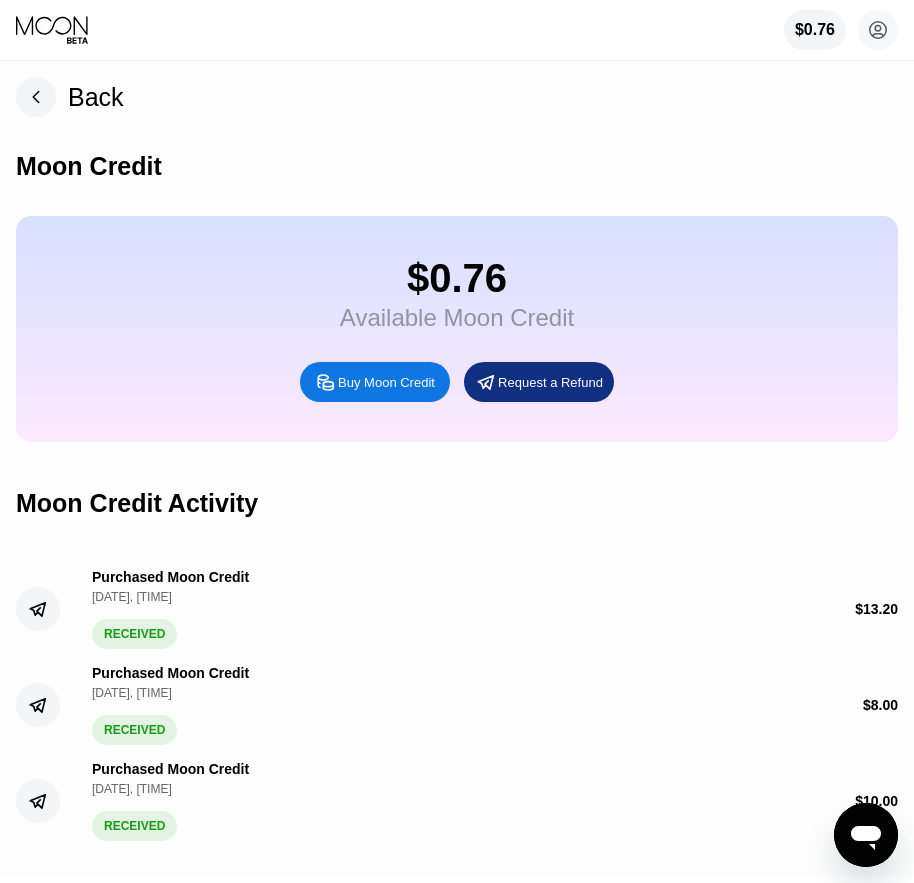 scroll, scrollTop: 0, scrollLeft: 0, axis: both 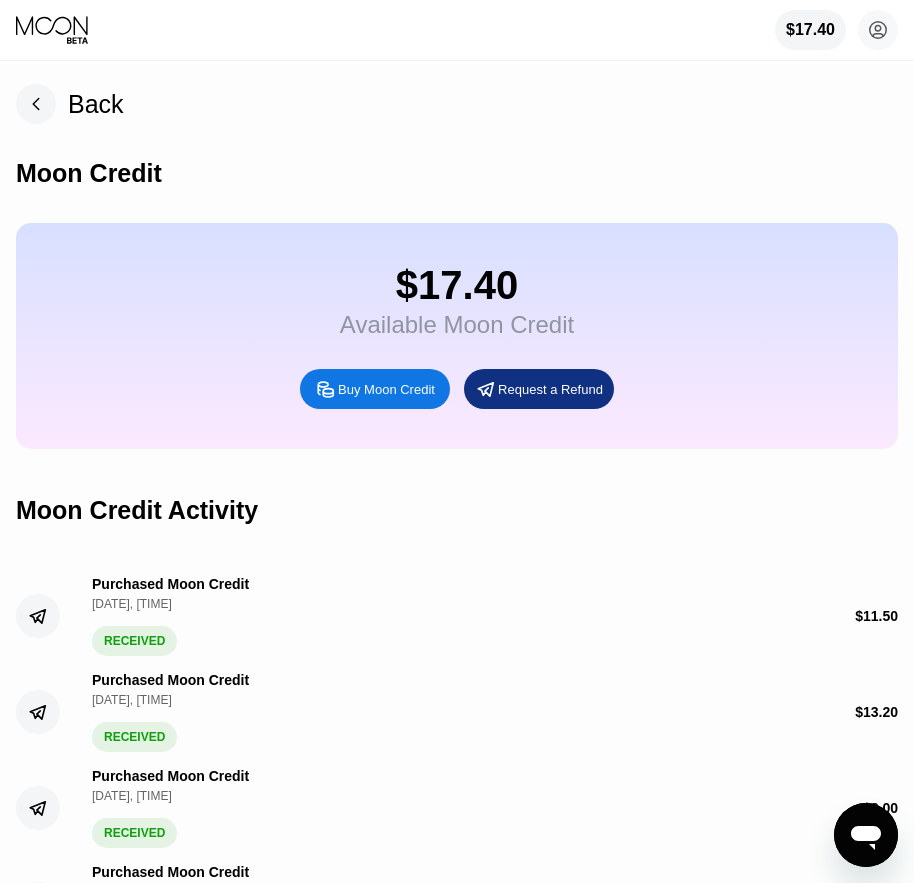 click 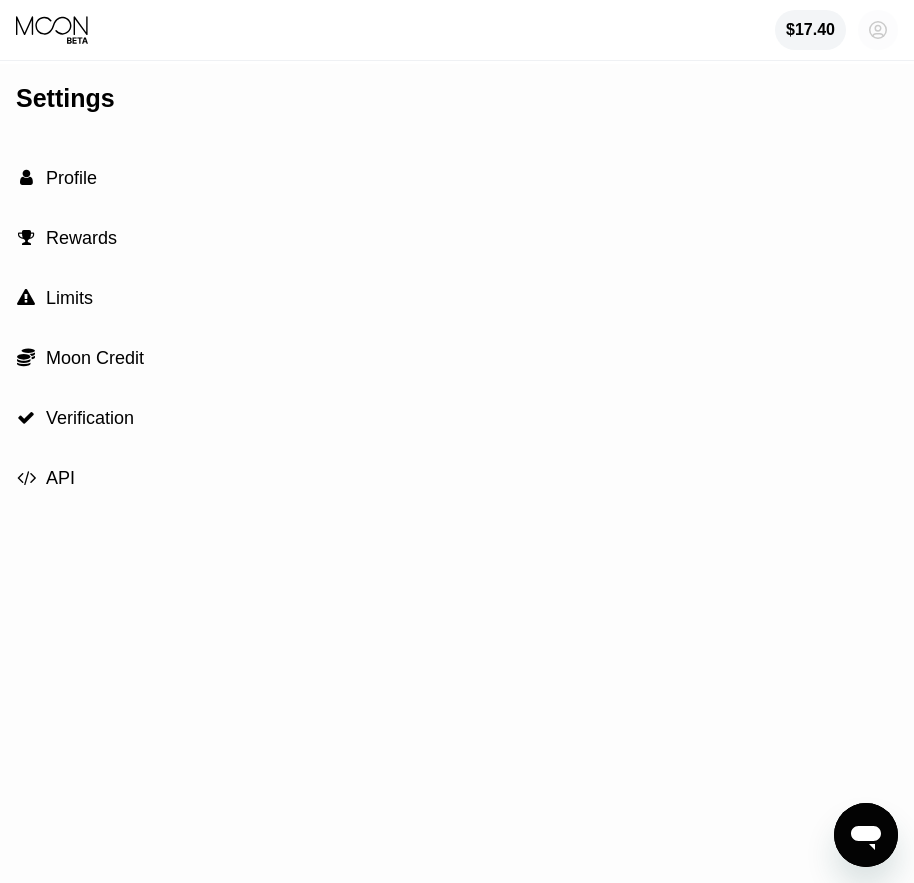 click 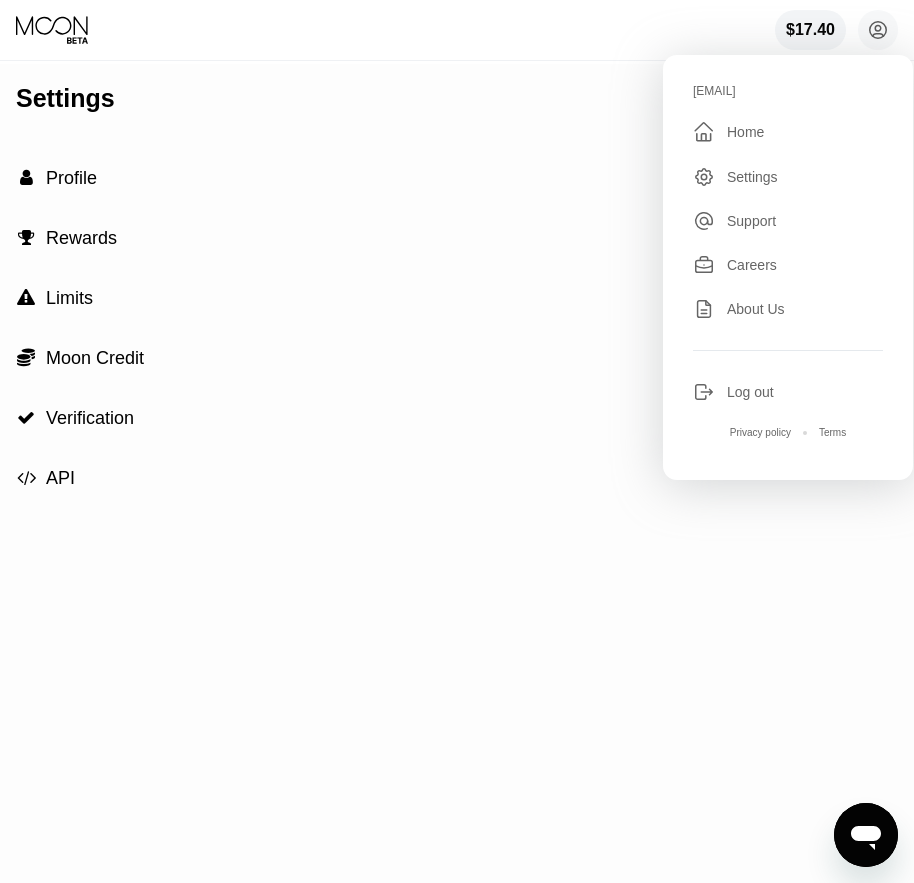 click on " Home" at bounding box center (788, 132) 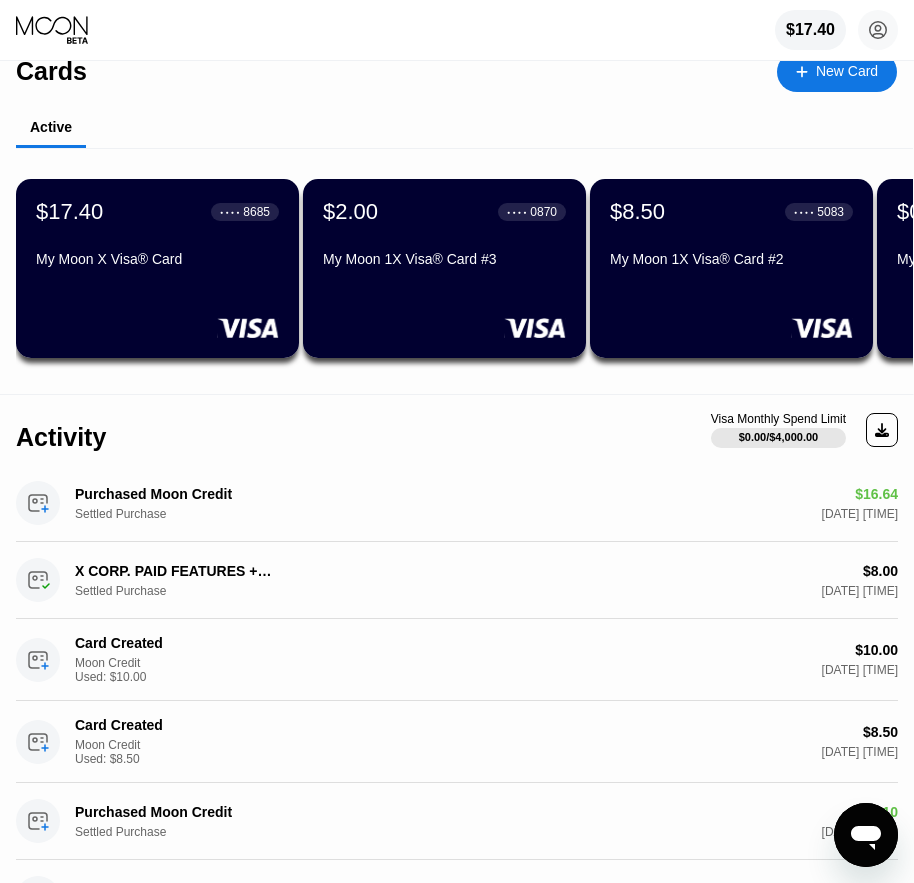 scroll, scrollTop: 0, scrollLeft: 0, axis: both 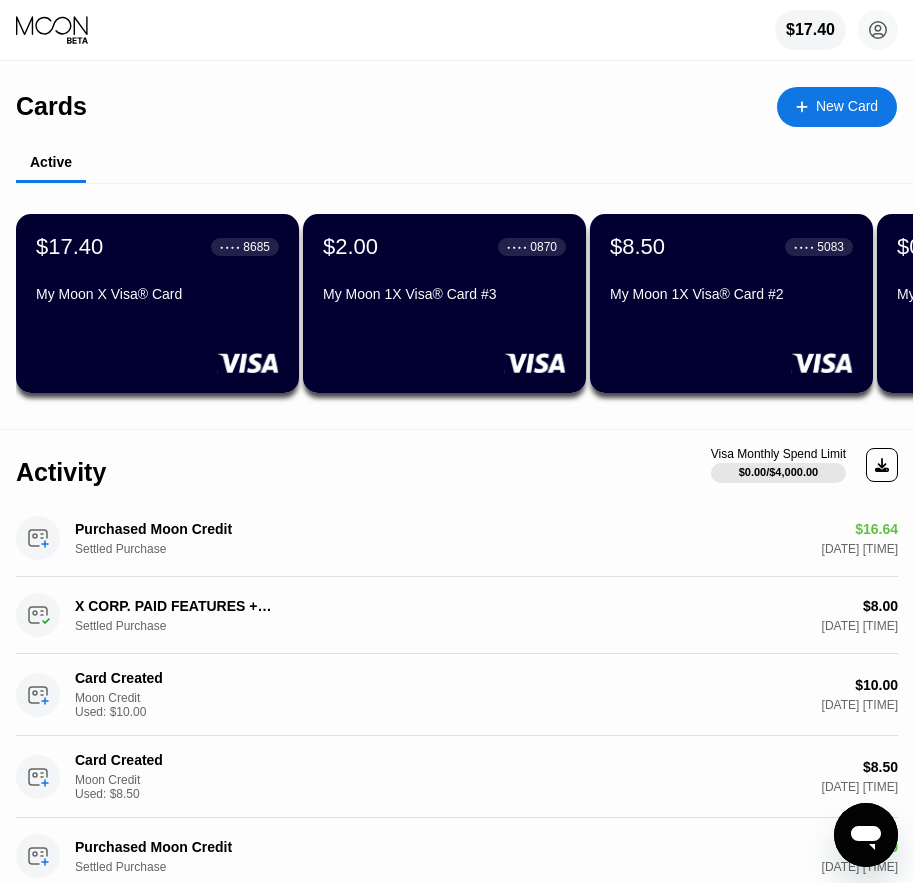 click on "$17.40 ● ● ● ● [CARD_LAST_FOUR] [CARD_TYPE]" at bounding box center (157, 303) 